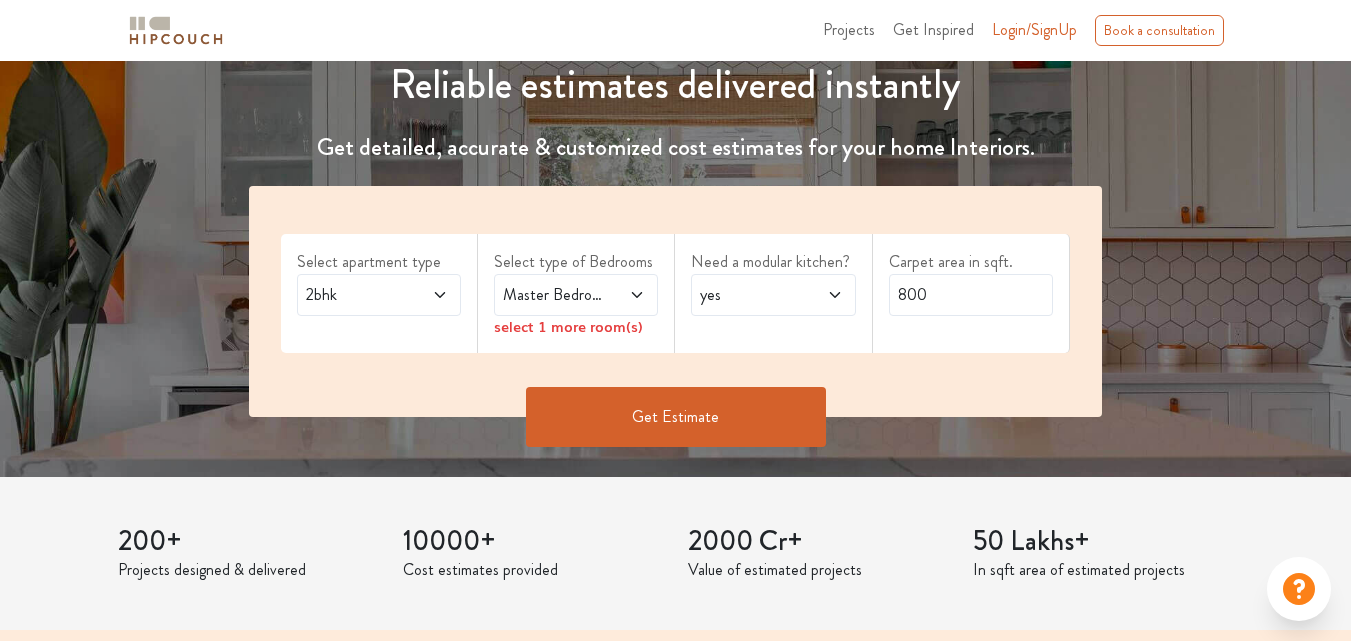 scroll, scrollTop: 300, scrollLeft: 0, axis: vertical 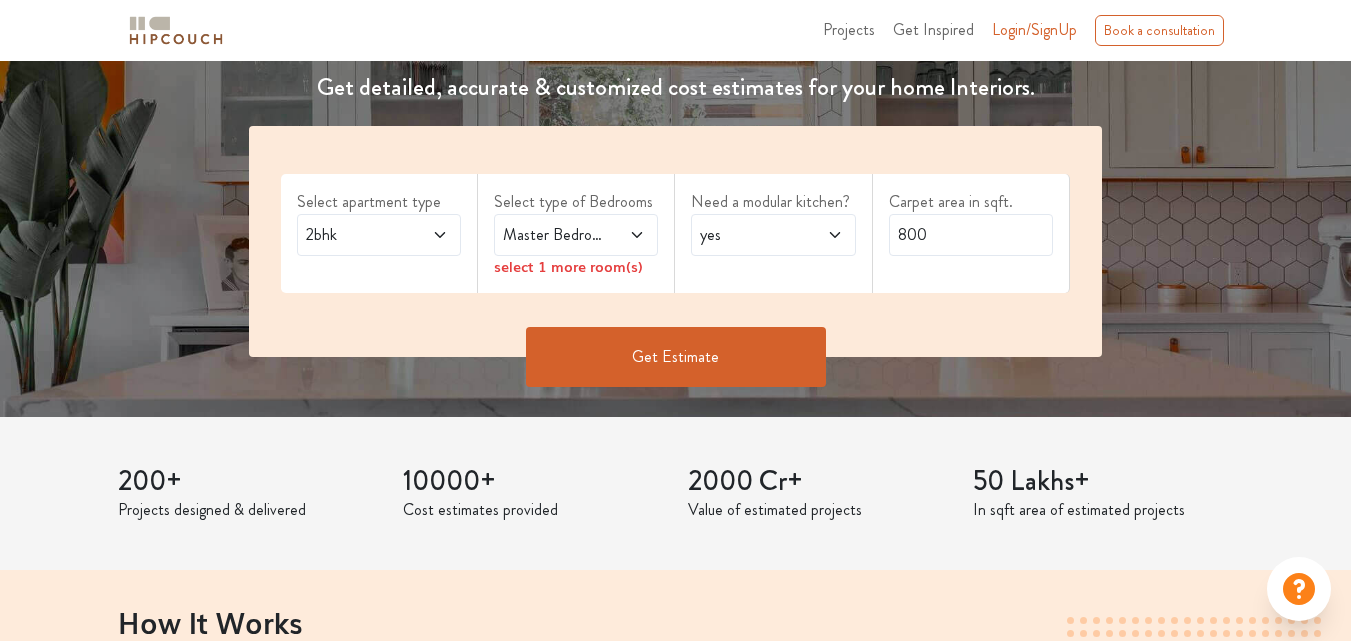 click 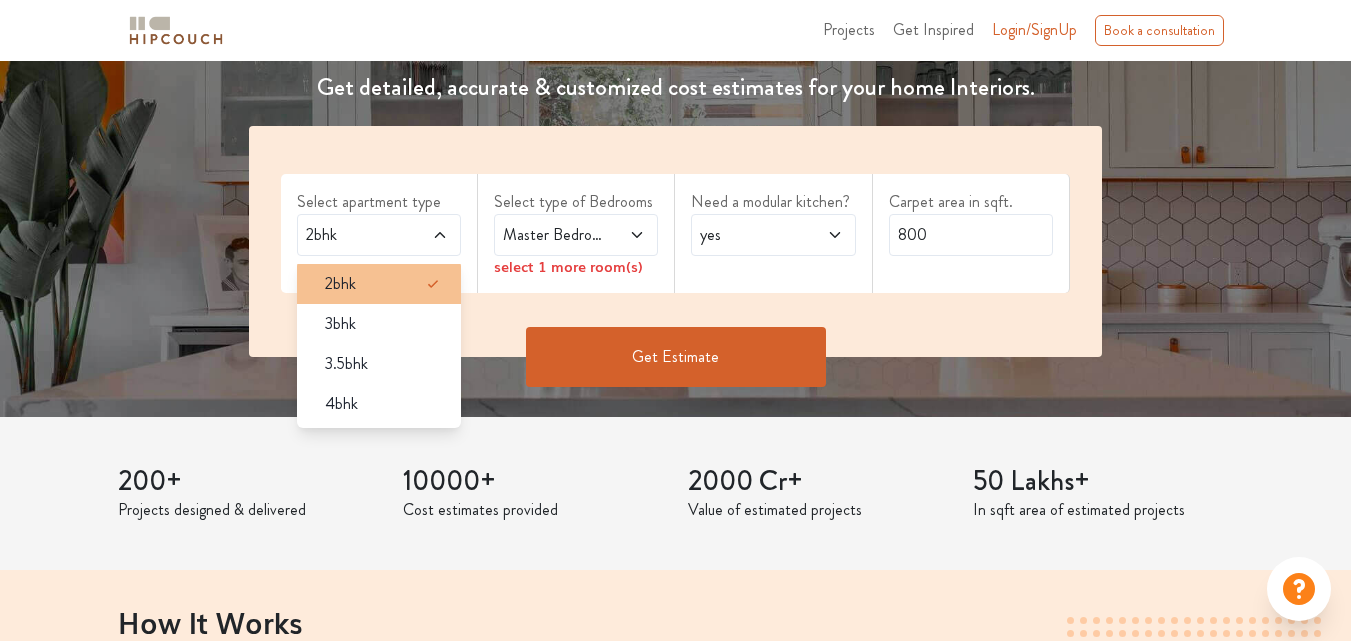 click on "2bhk" at bounding box center [385, 284] 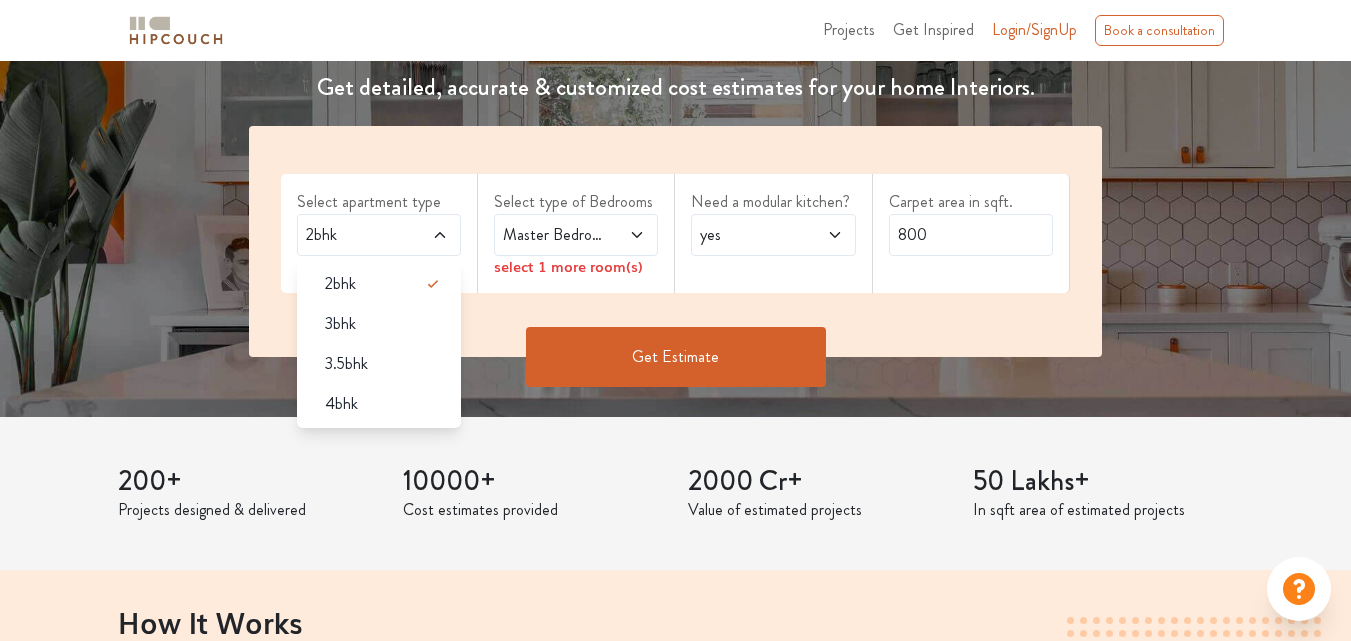 click on "Get Estimate" at bounding box center [676, 357] 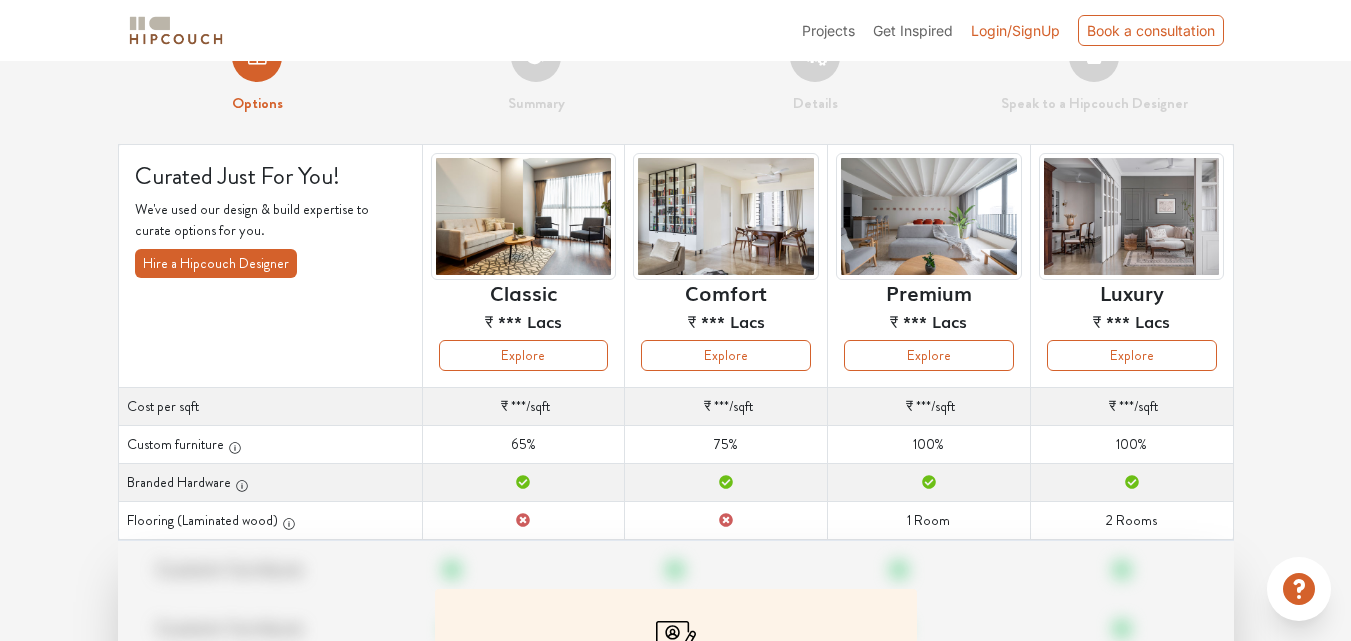scroll, scrollTop: 100, scrollLeft: 0, axis: vertical 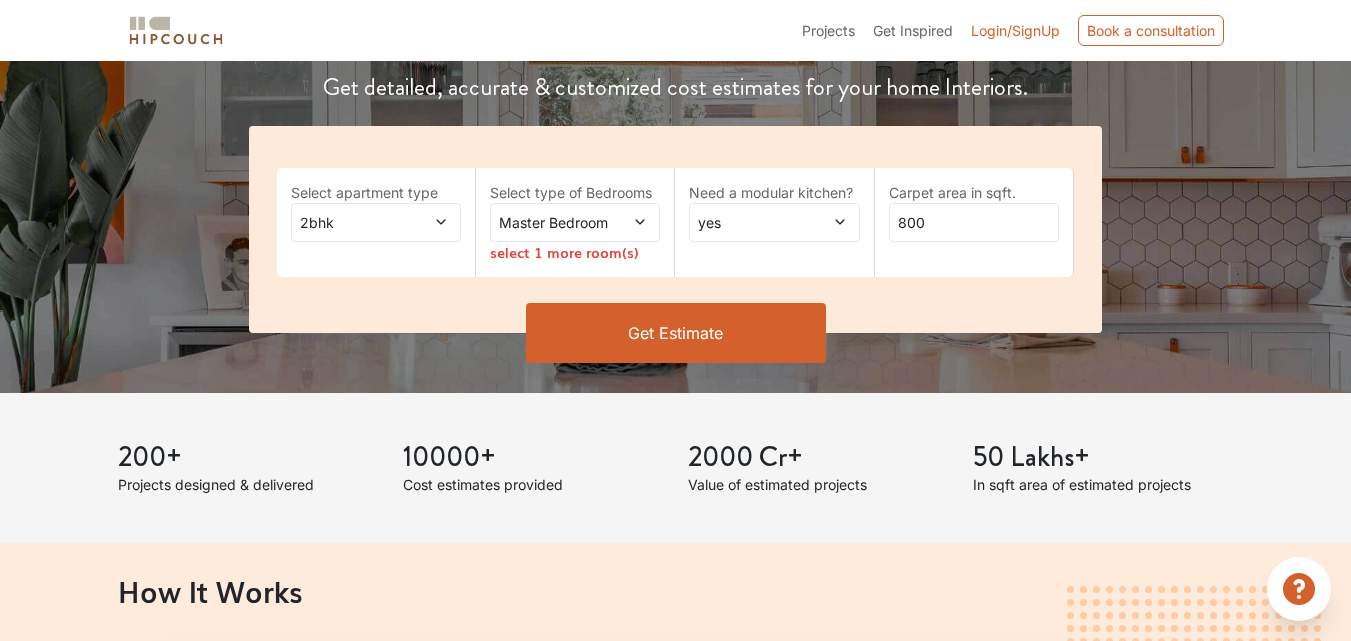 click on "Get Estimate" at bounding box center (676, 333) 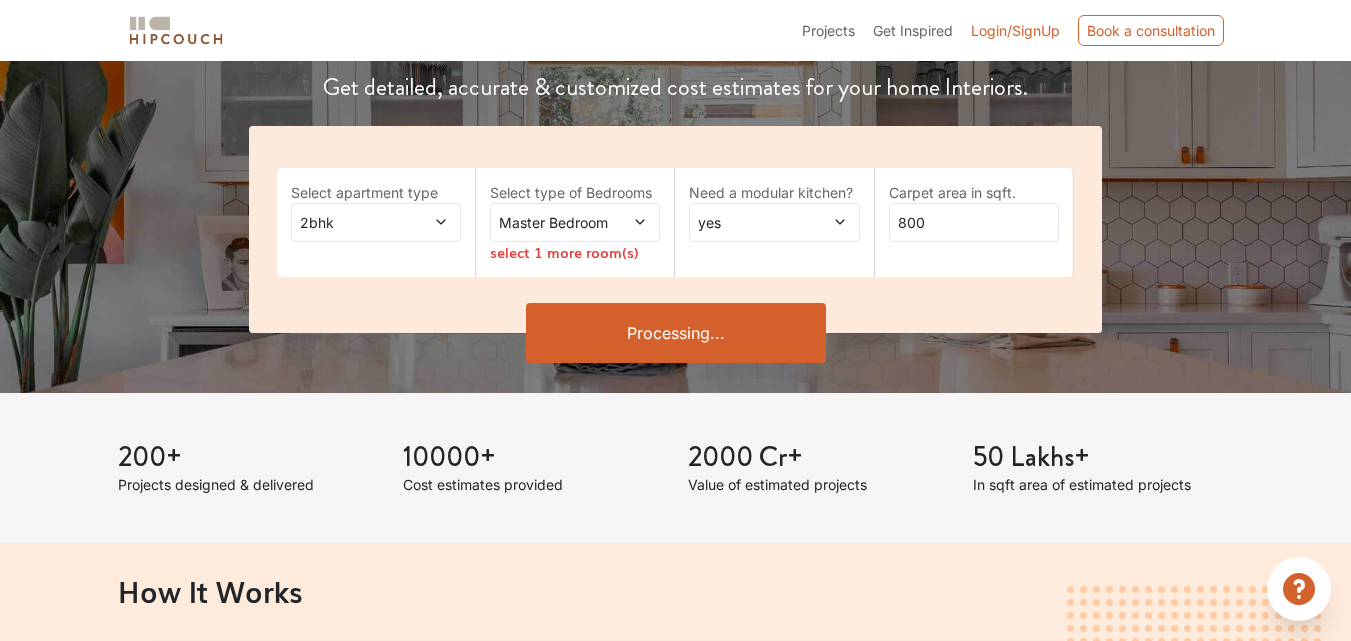 scroll, scrollTop: 0, scrollLeft: 0, axis: both 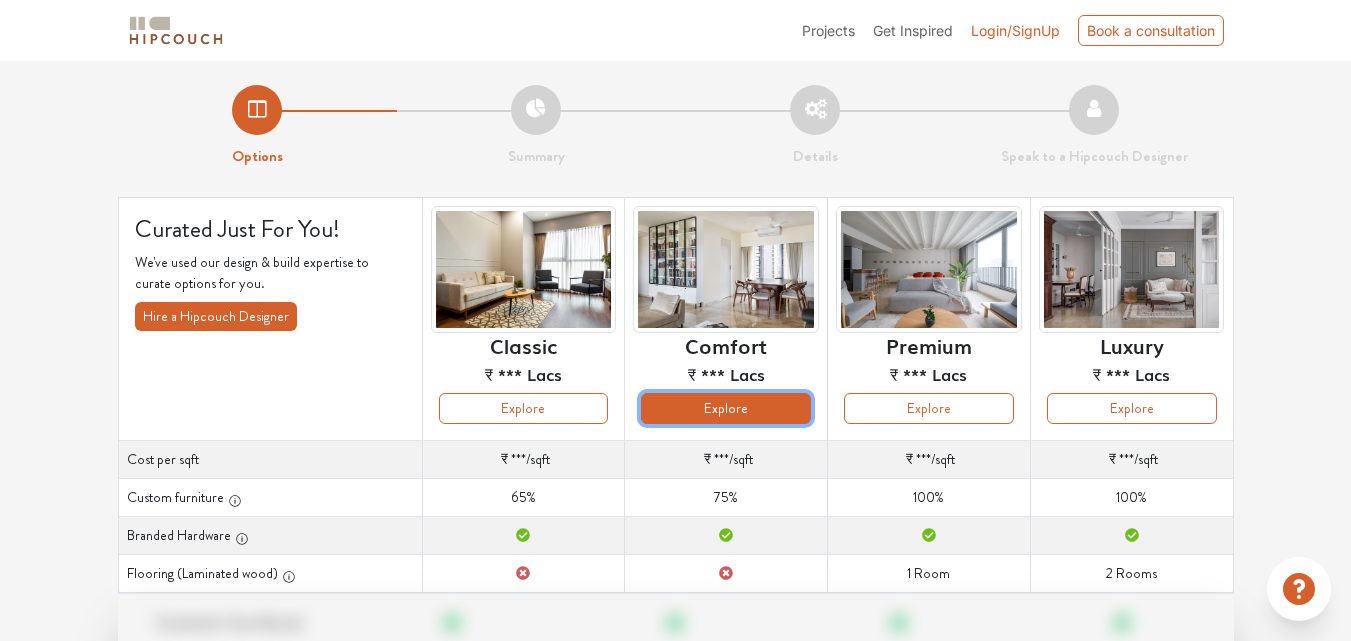 click on "Explore" at bounding box center [726, 408] 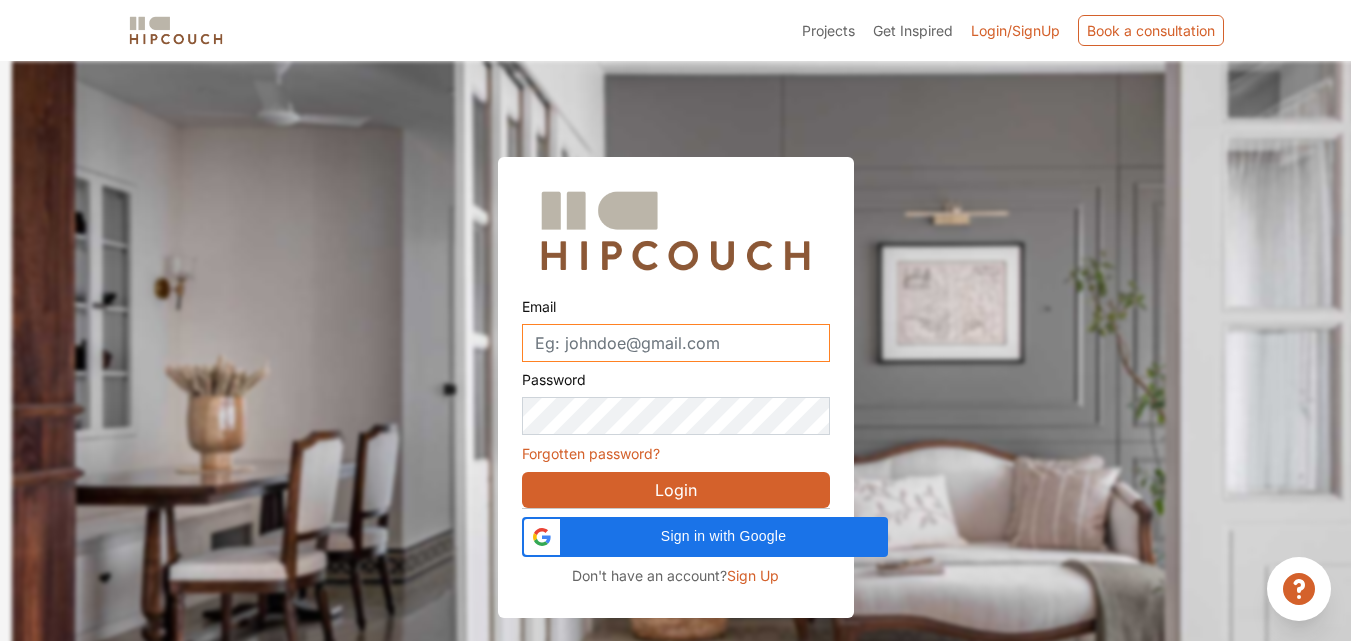 click on "Email" at bounding box center [676, 343] 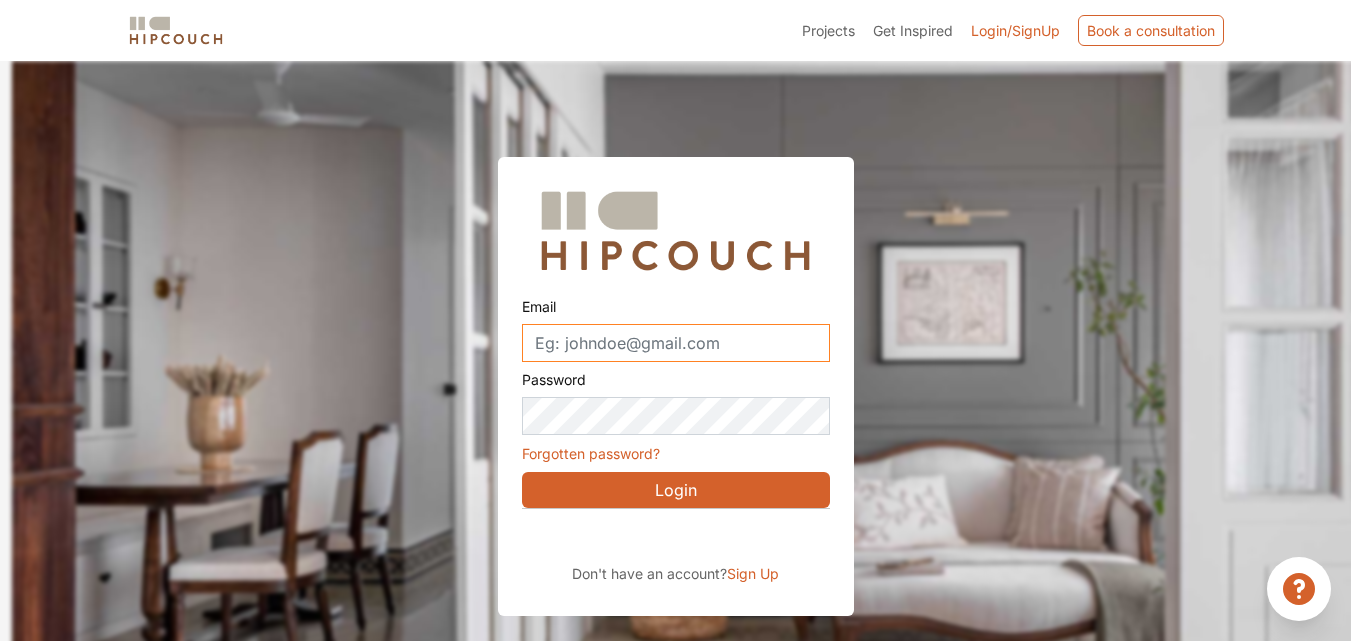 type on "galandeanjali43@gmail.com" 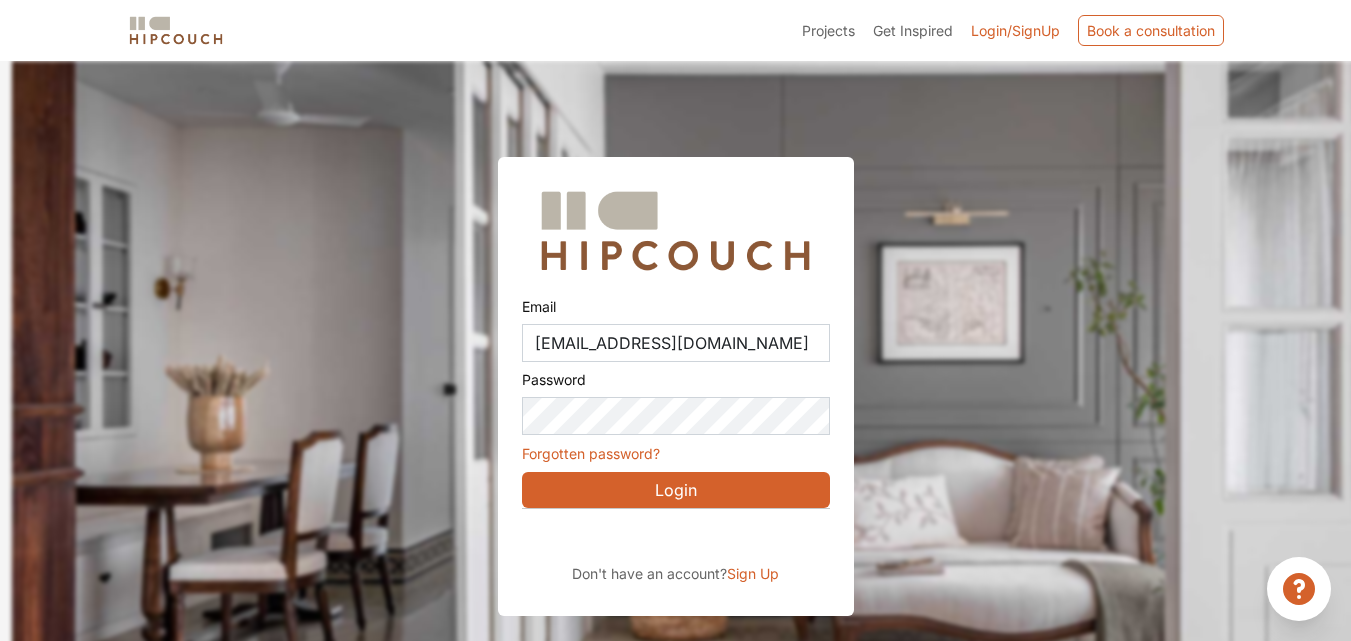 click on "Login" at bounding box center (676, 490) 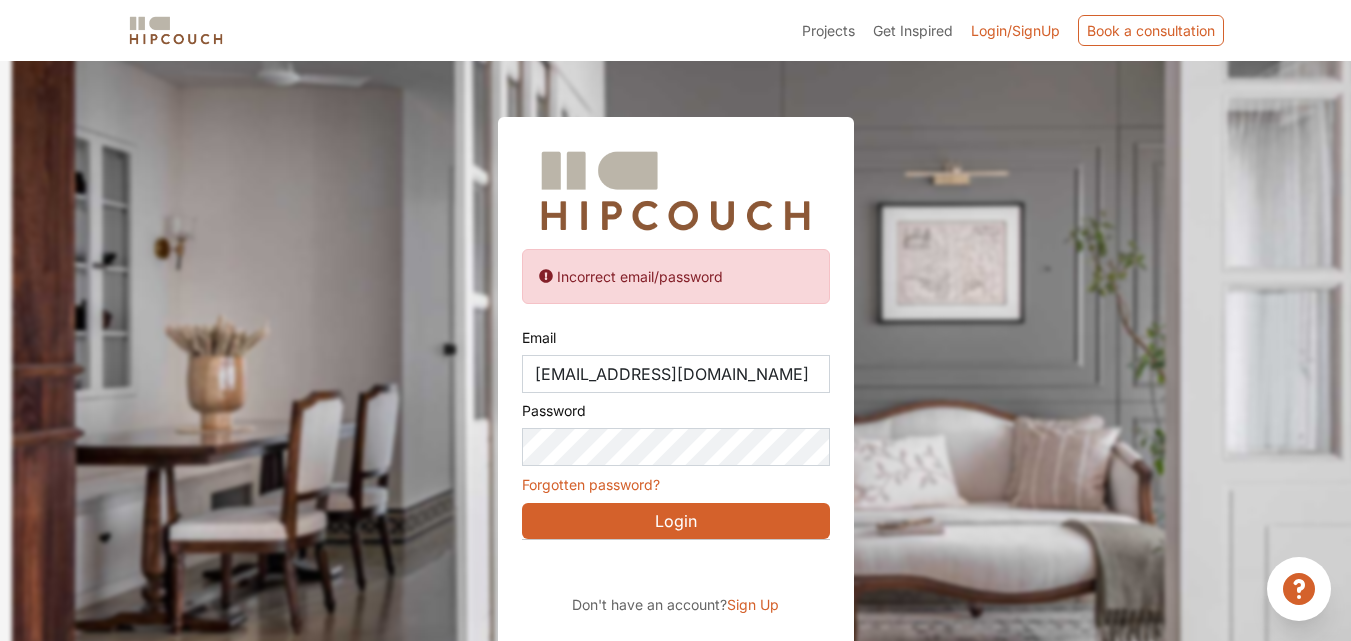 scroll, scrollTop: 61, scrollLeft: 0, axis: vertical 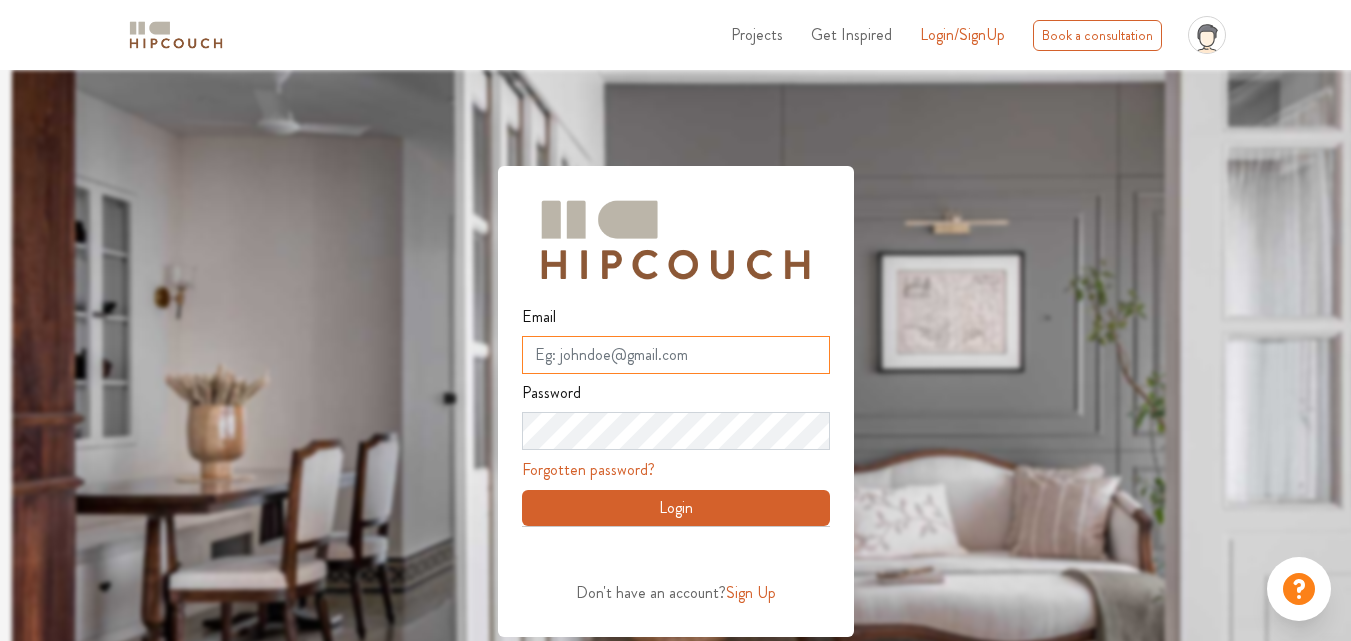 click on "Email" at bounding box center [676, 355] 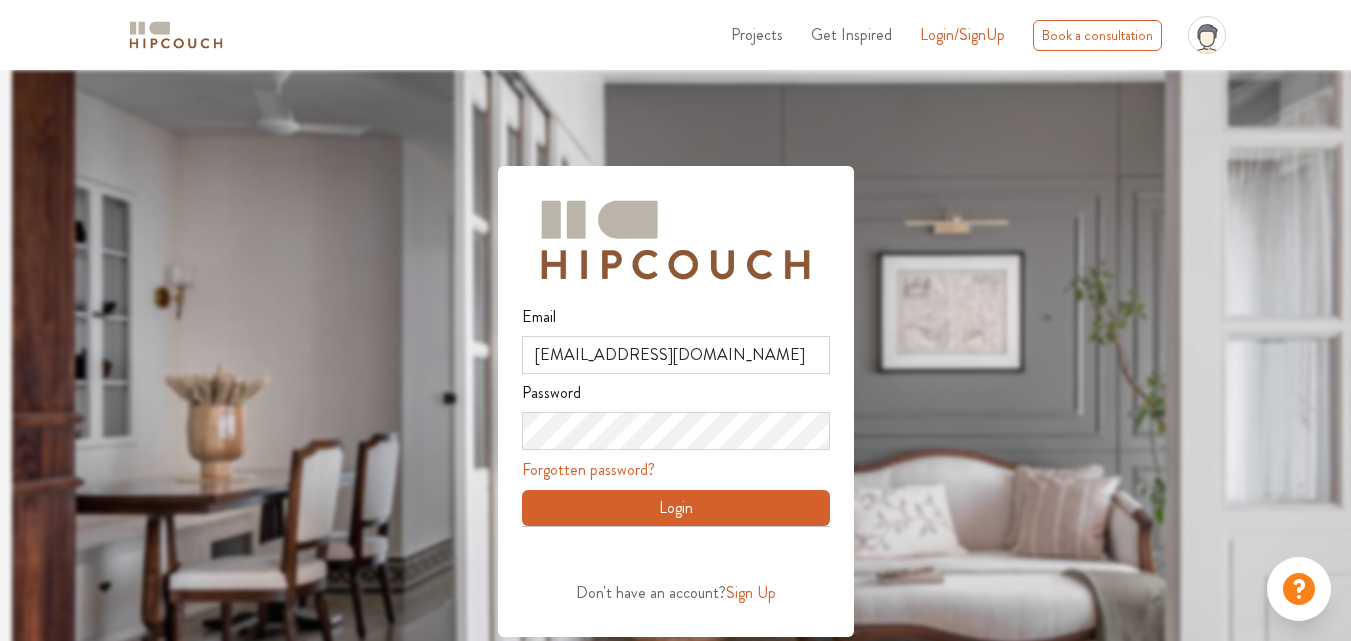 click on "Login" at bounding box center [676, 508] 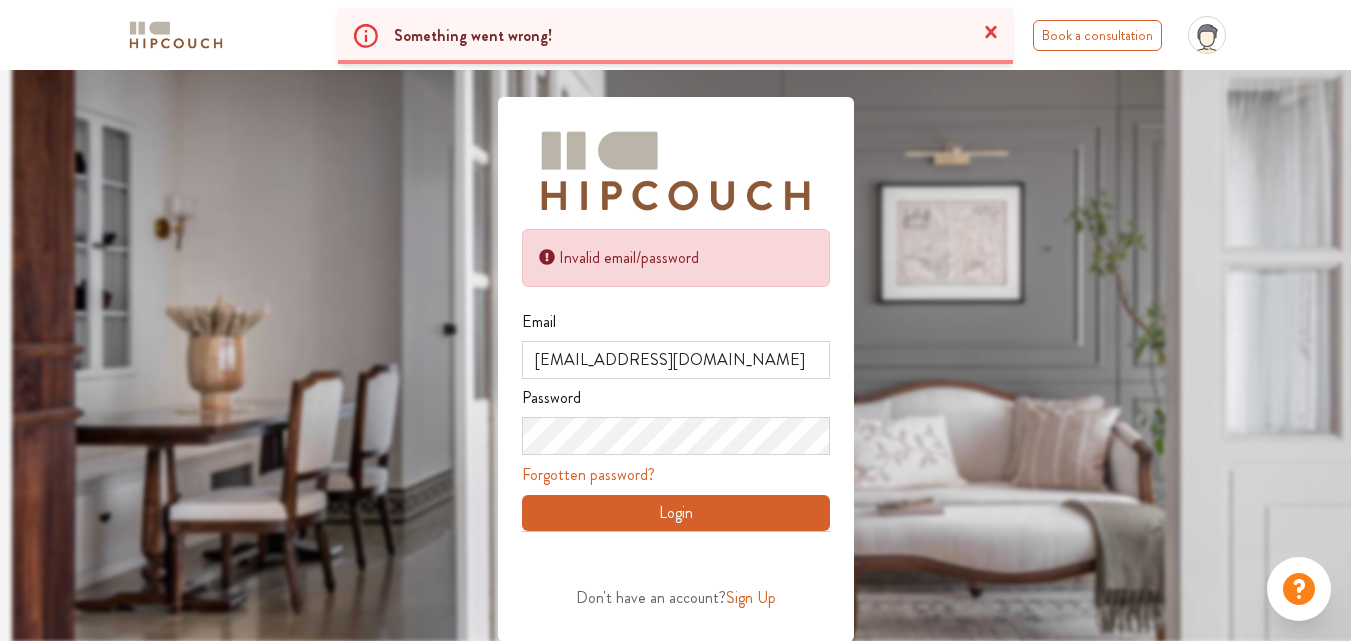 scroll, scrollTop: 70, scrollLeft: 0, axis: vertical 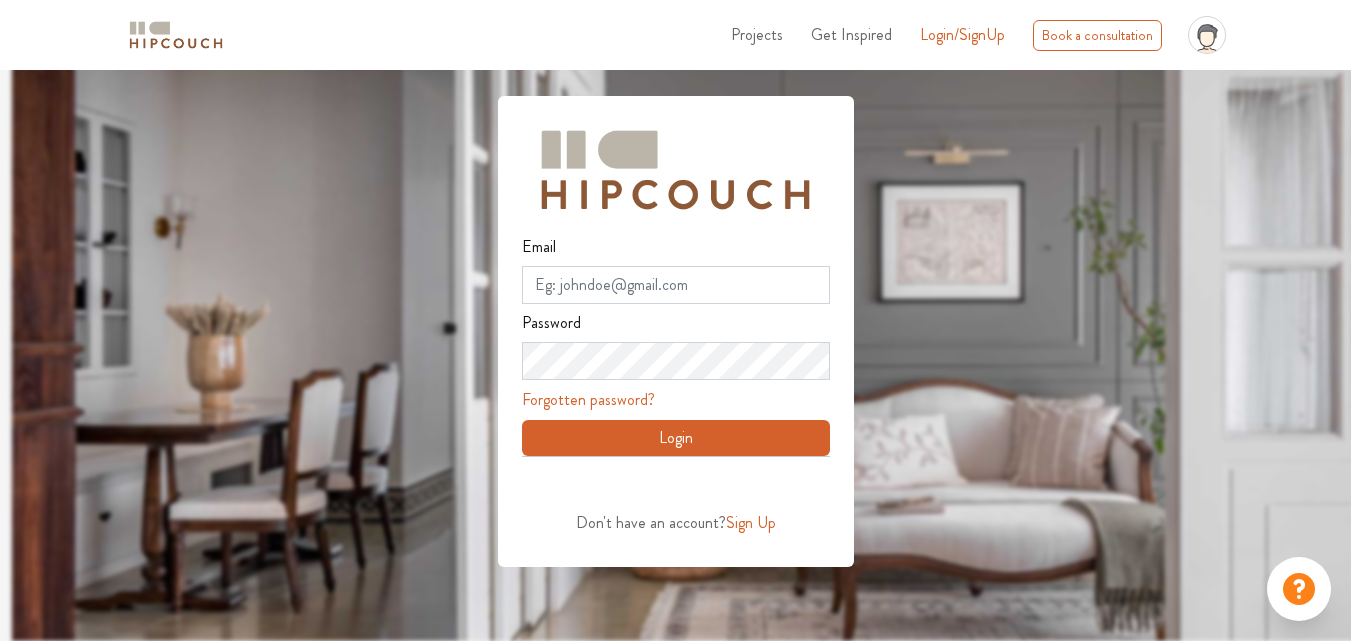 click on "profile pic" 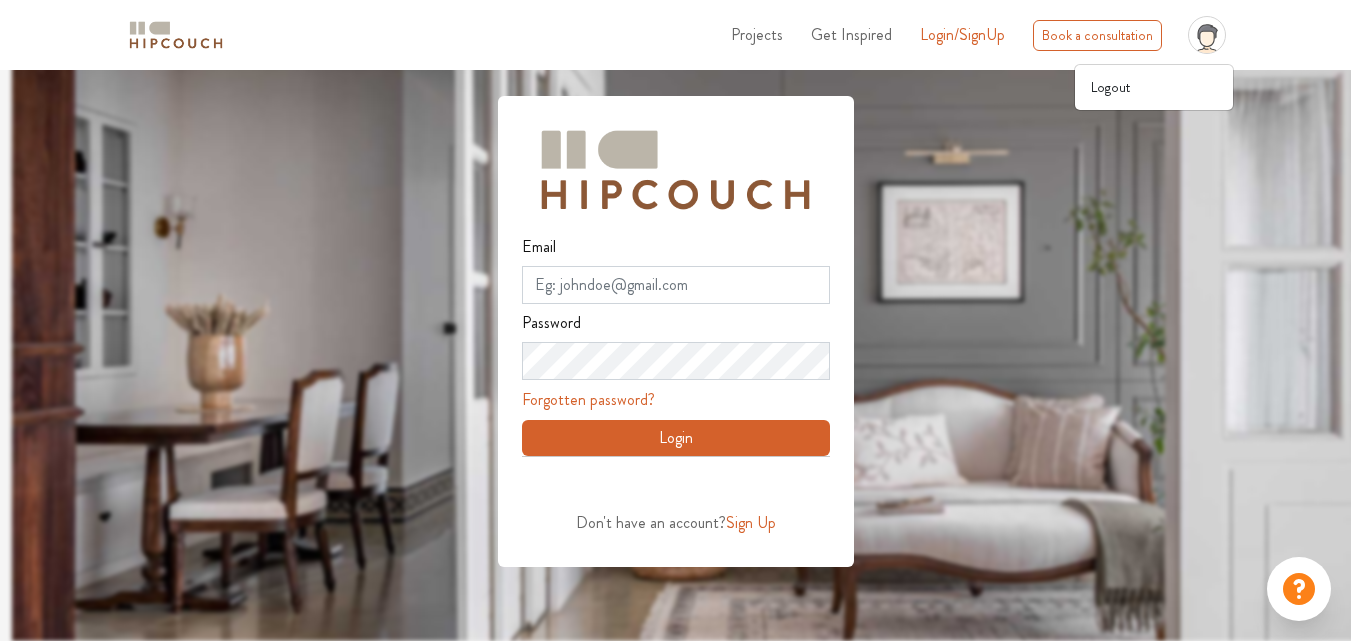 click at bounding box center (687, 320) 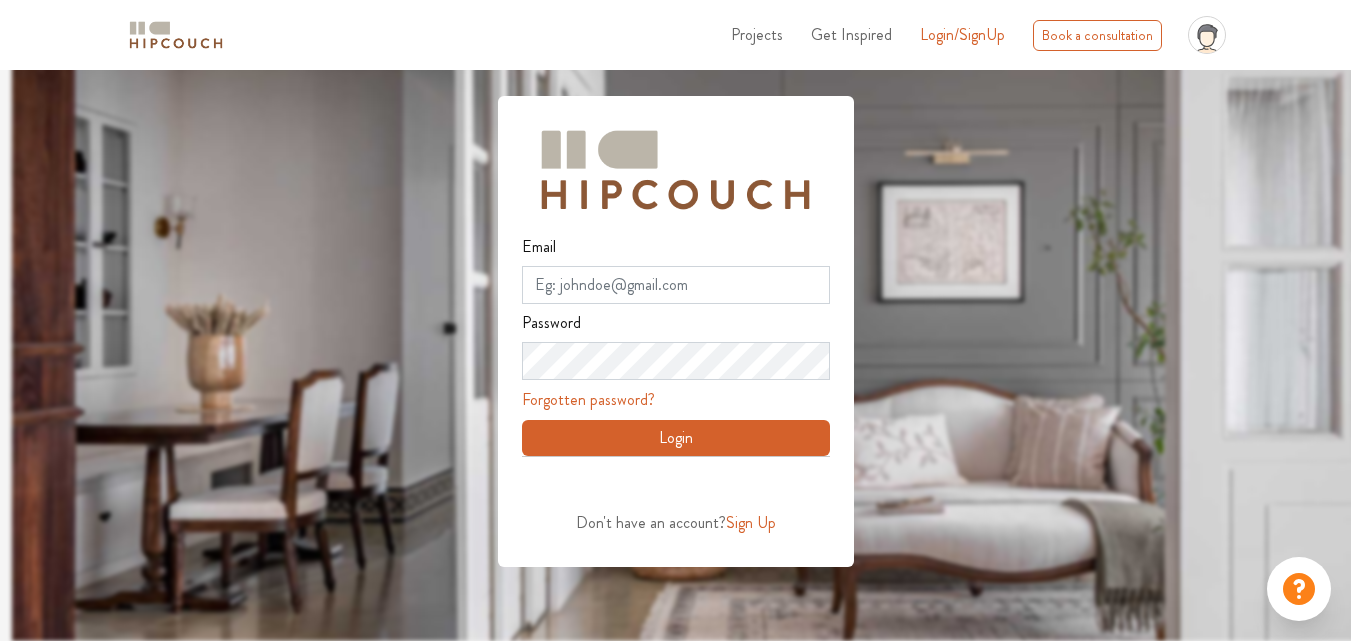 click at bounding box center [687, 320] 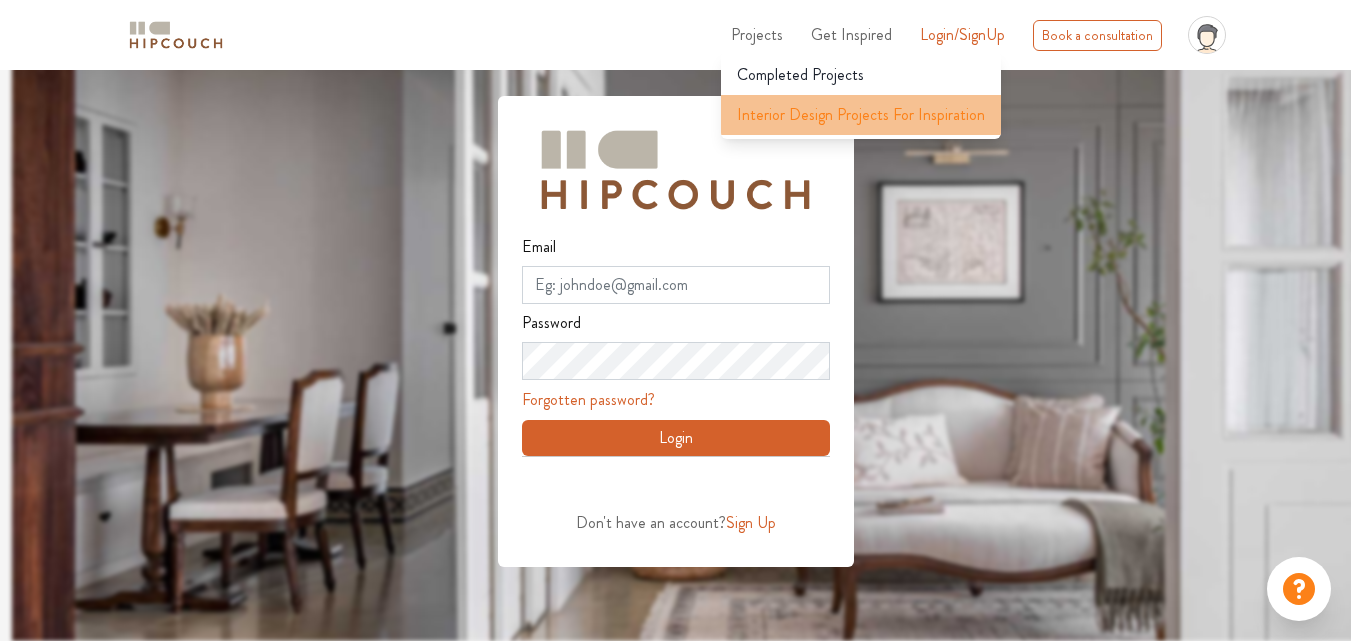 click on "Interior Design Projects For Inspiration" at bounding box center (861, 115) 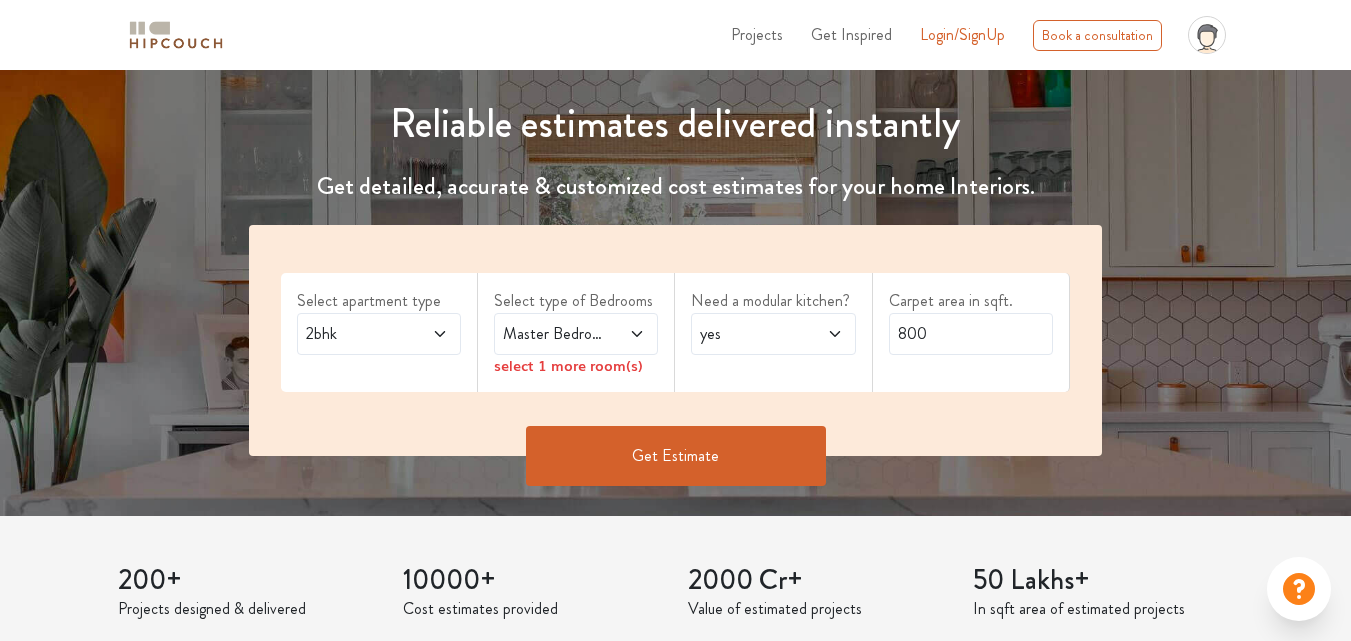 scroll, scrollTop: 400, scrollLeft: 0, axis: vertical 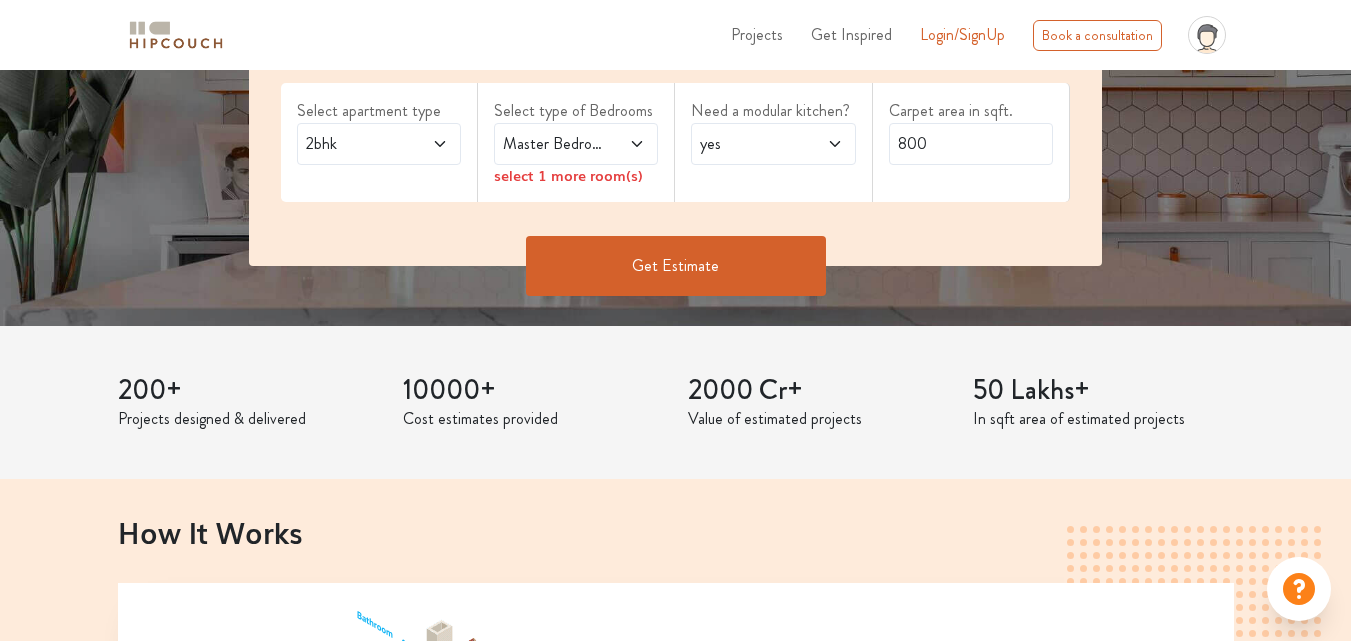 click on "Get Estimate" at bounding box center (676, 266) 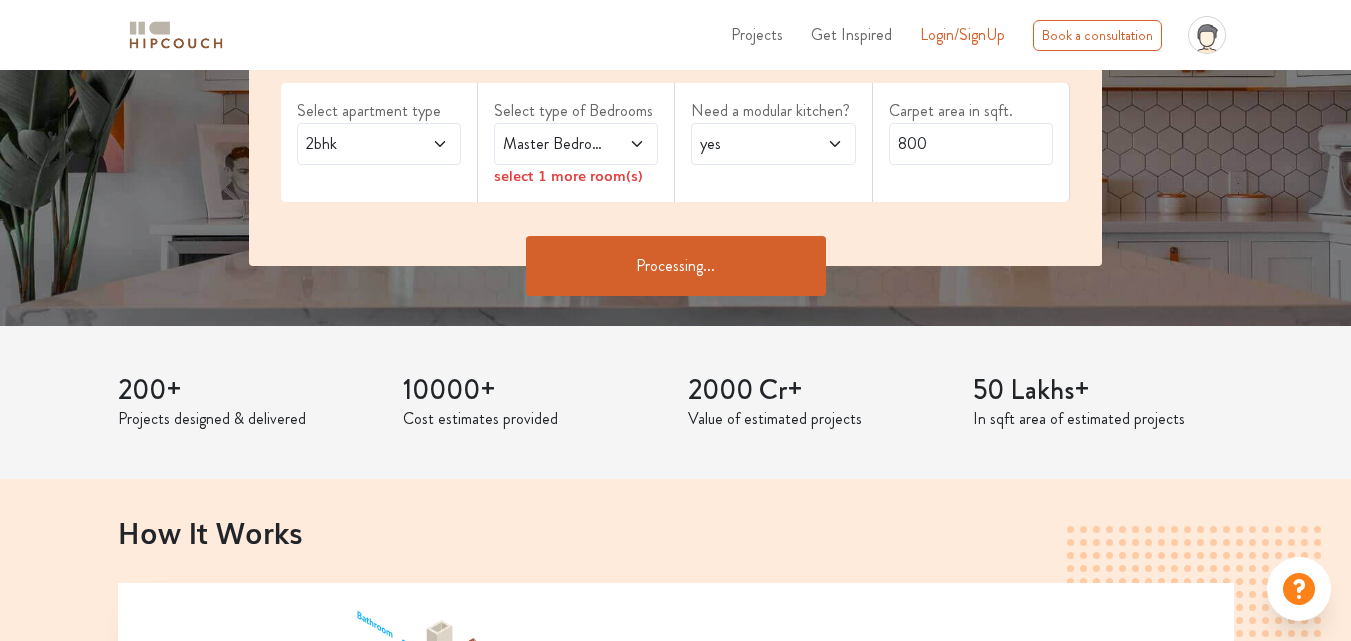 scroll, scrollTop: 0, scrollLeft: 0, axis: both 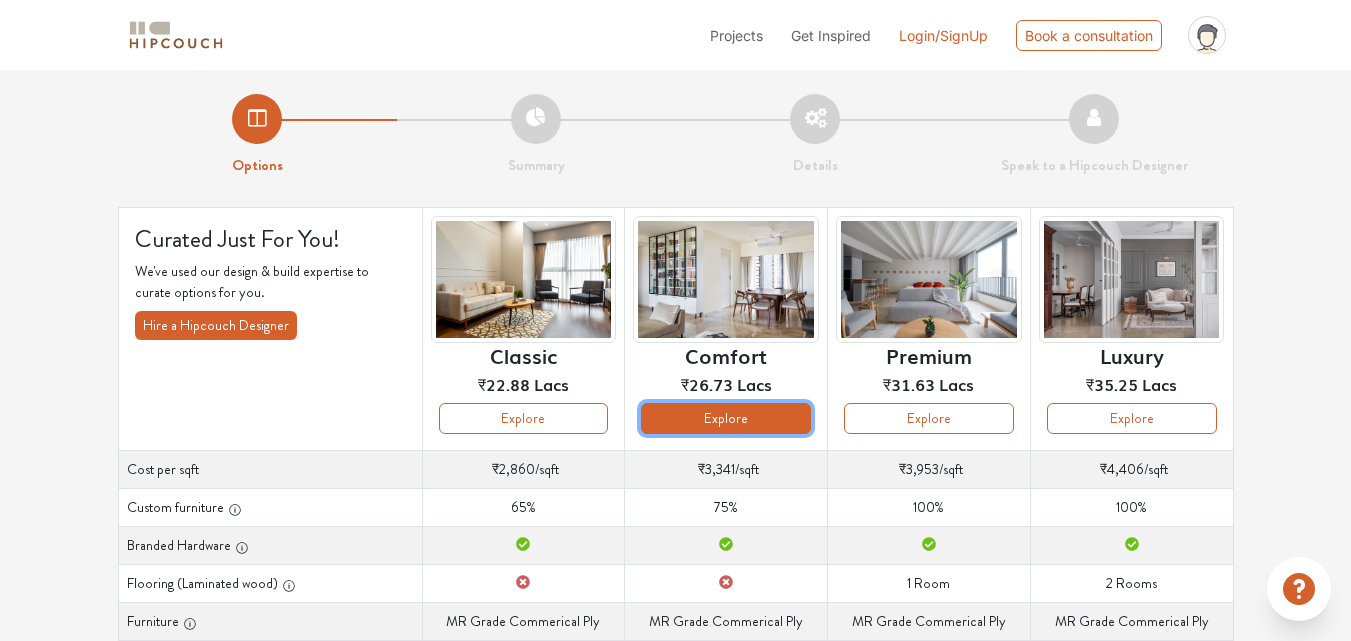 click on "Explore" at bounding box center (726, 418) 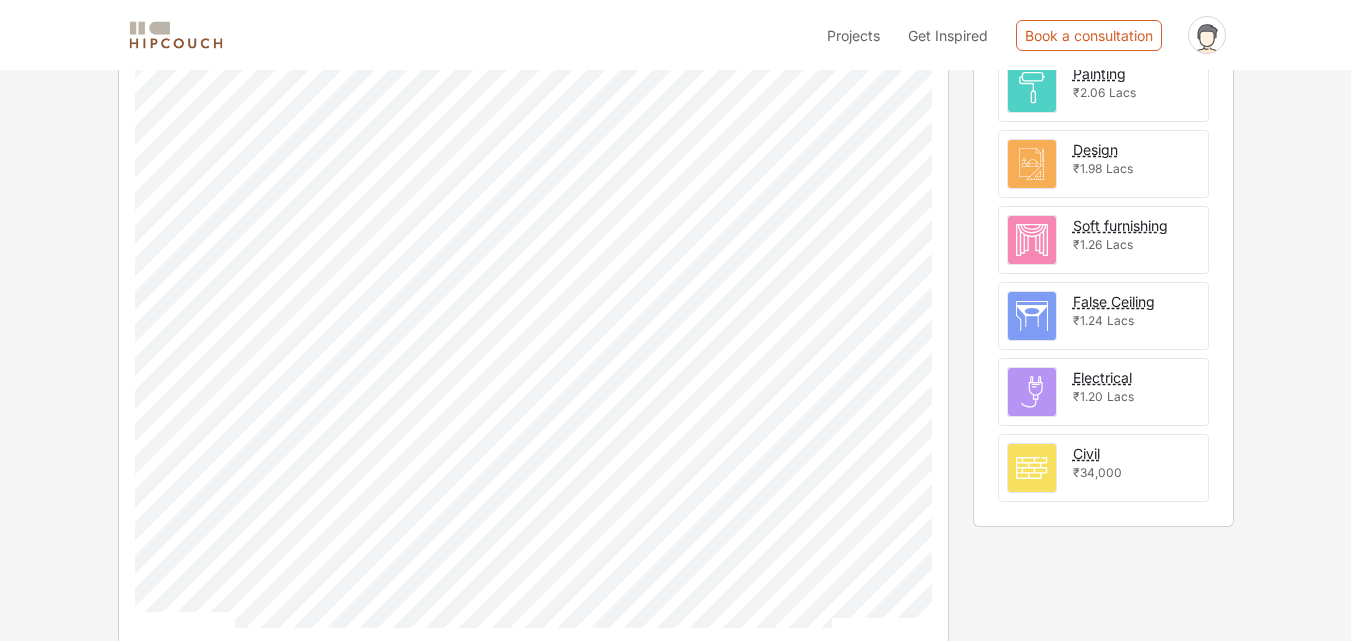scroll, scrollTop: 841, scrollLeft: 0, axis: vertical 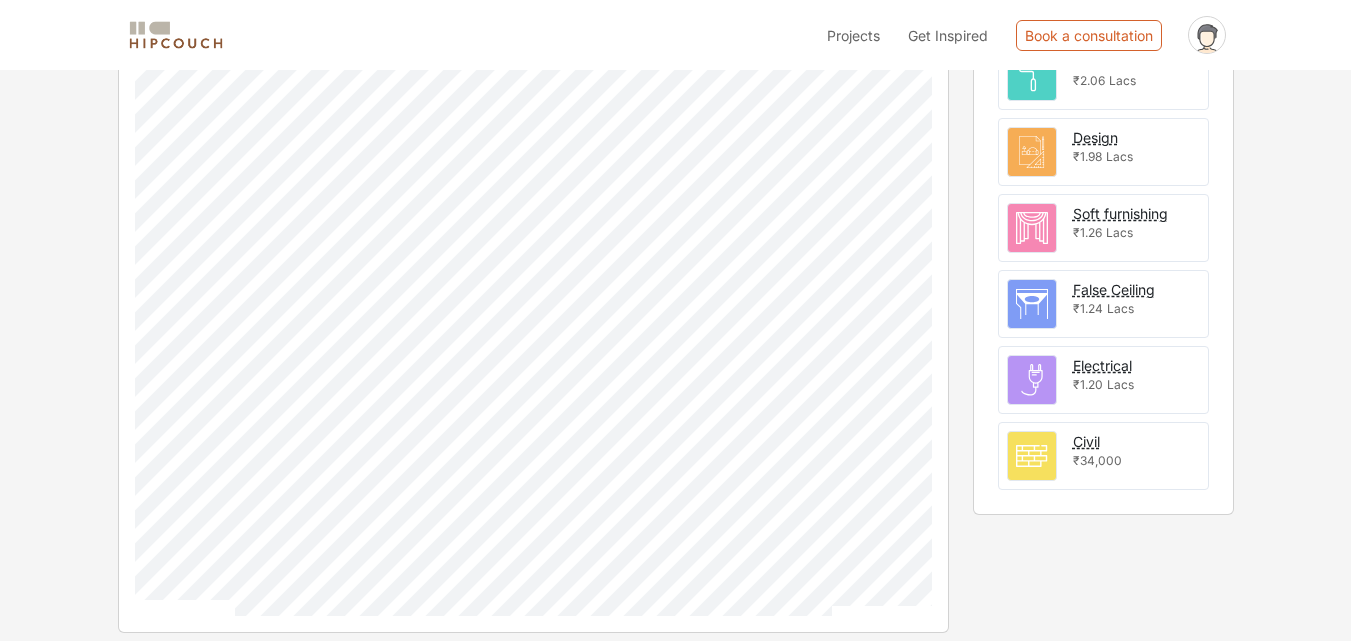 click on "Electrical" at bounding box center (1102, 365) 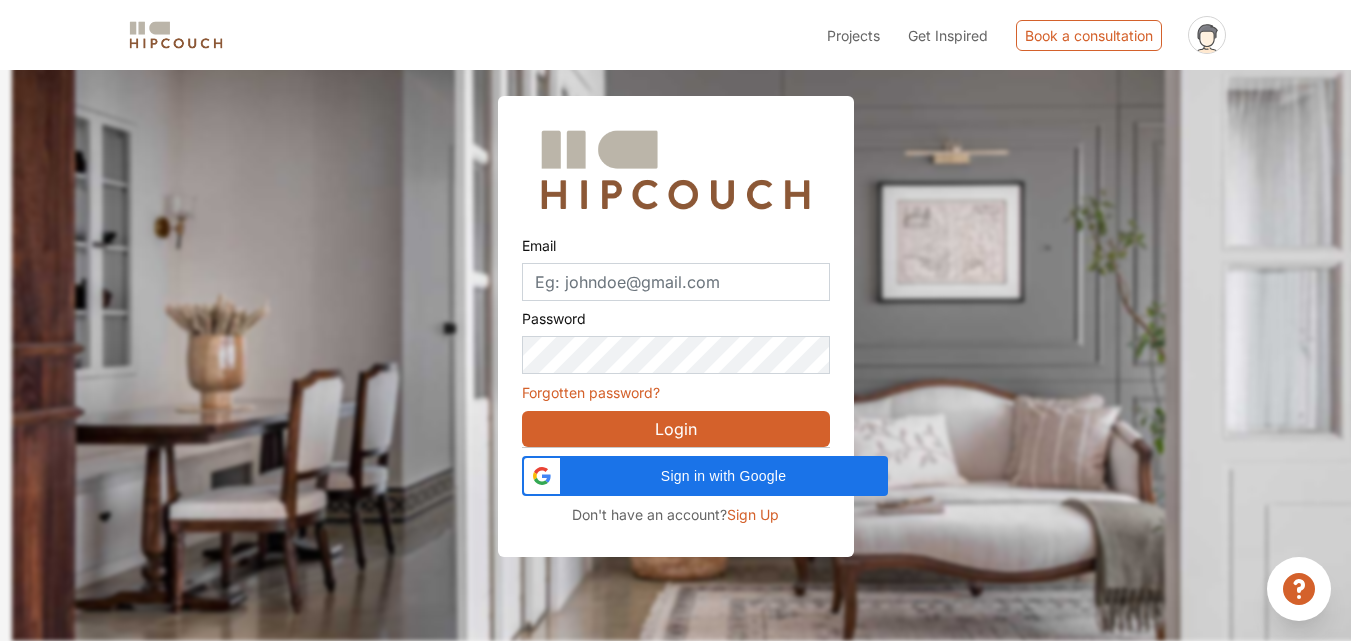 scroll, scrollTop: 70, scrollLeft: 0, axis: vertical 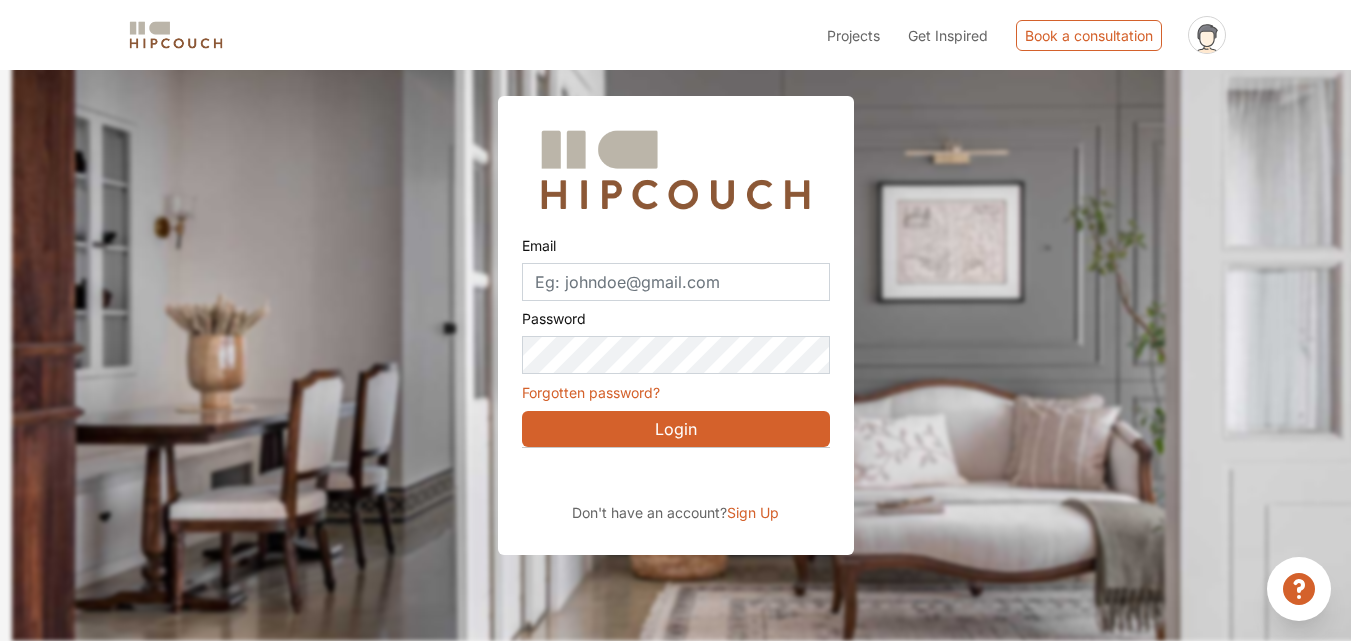 click on "Sign Up" at bounding box center [753, 512] 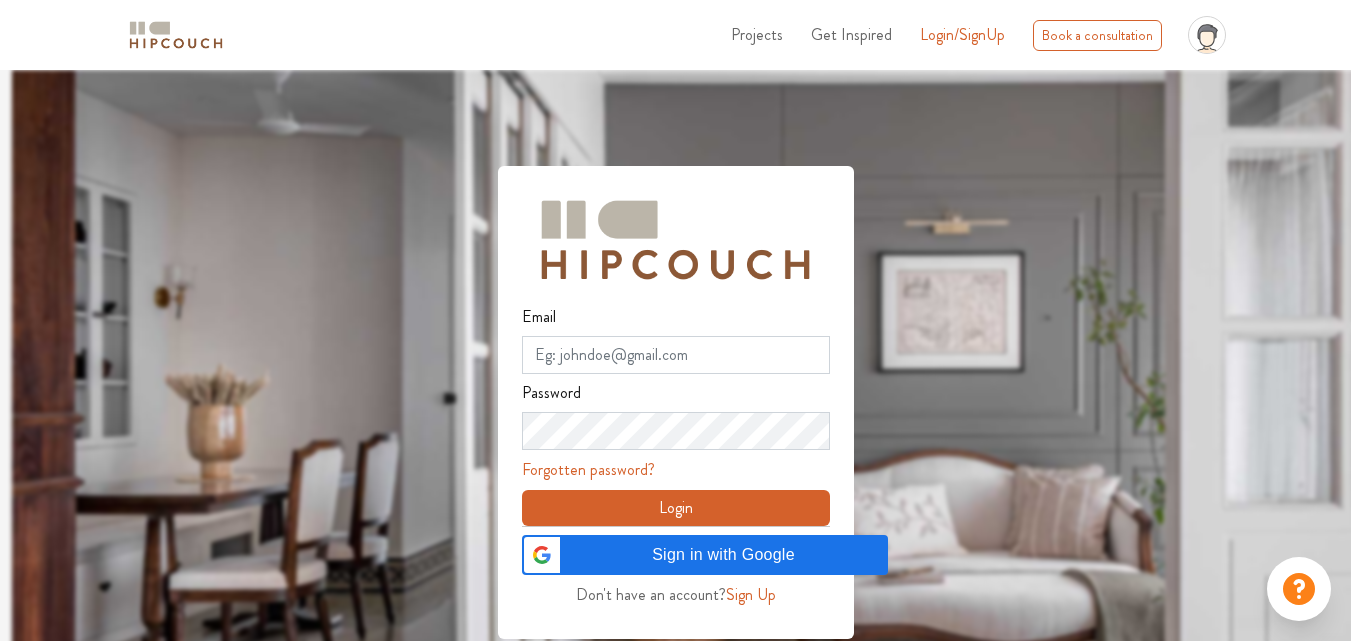 scroll, scrollTop: 0, scrollLeft: 0, axis: both 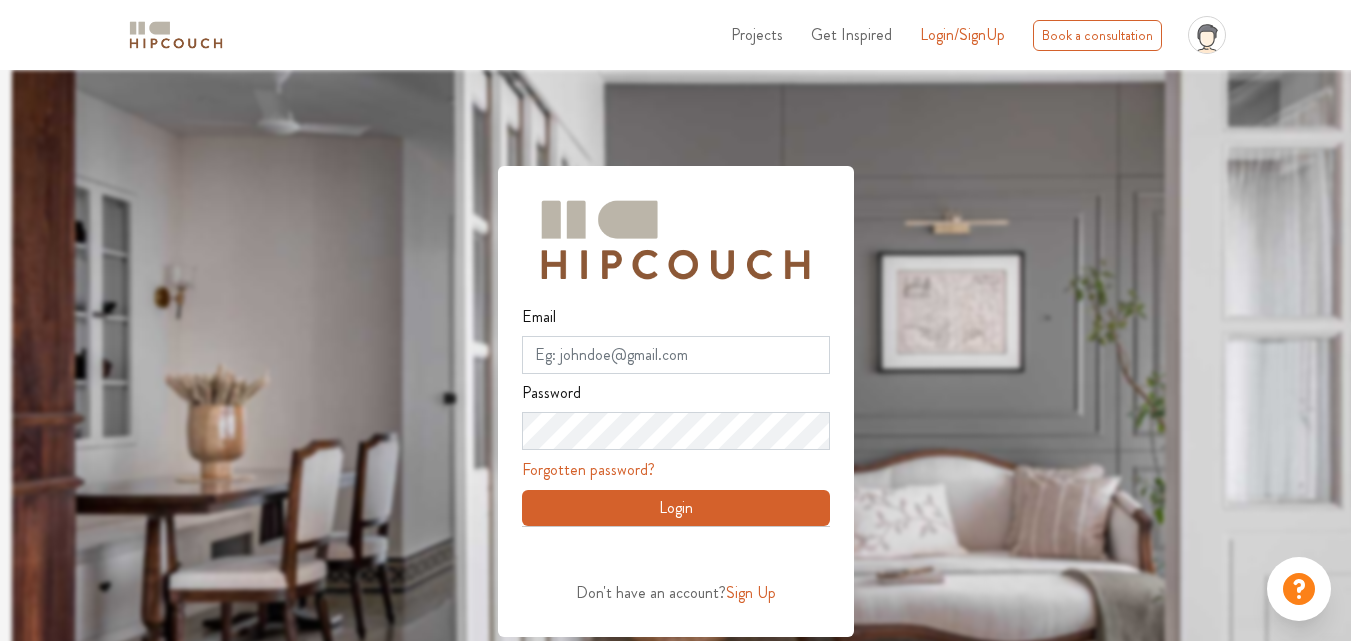 drag, startPoint x: 791, startPoint y: 536, endPoint x: 1292, endPoint y: 261, distance: 571.512 